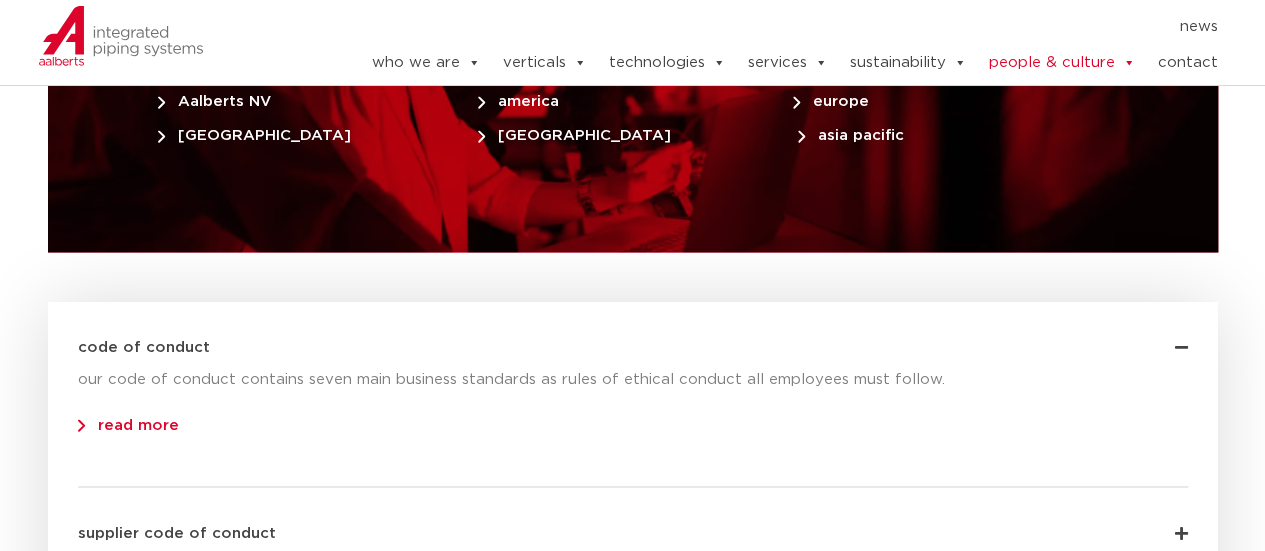 scroll, scrollTop: 5430, scrollLeft: 0, axis: vertical 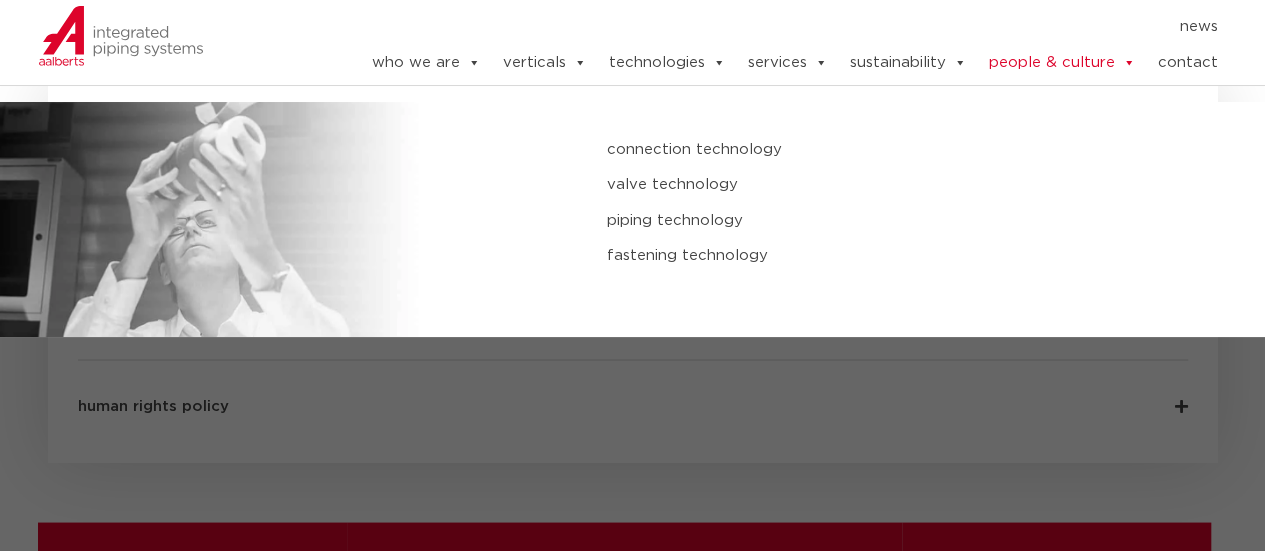 click on "connection technology" at bounding box center (844, 150) 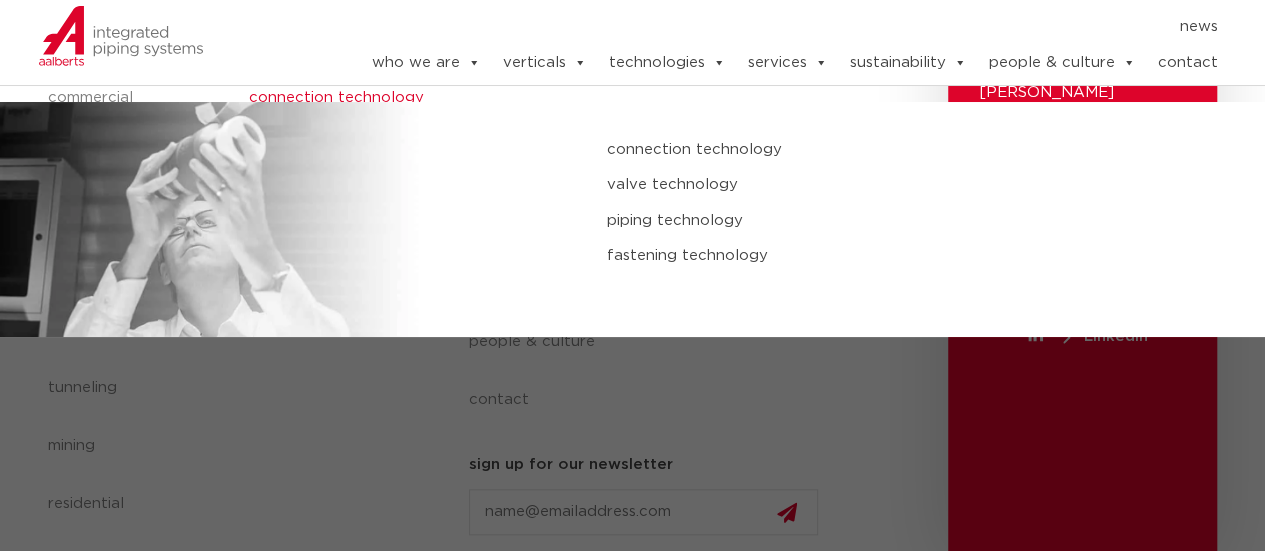 scroll, scrollTop: 838, scrollLeft: 0, axis: vertical 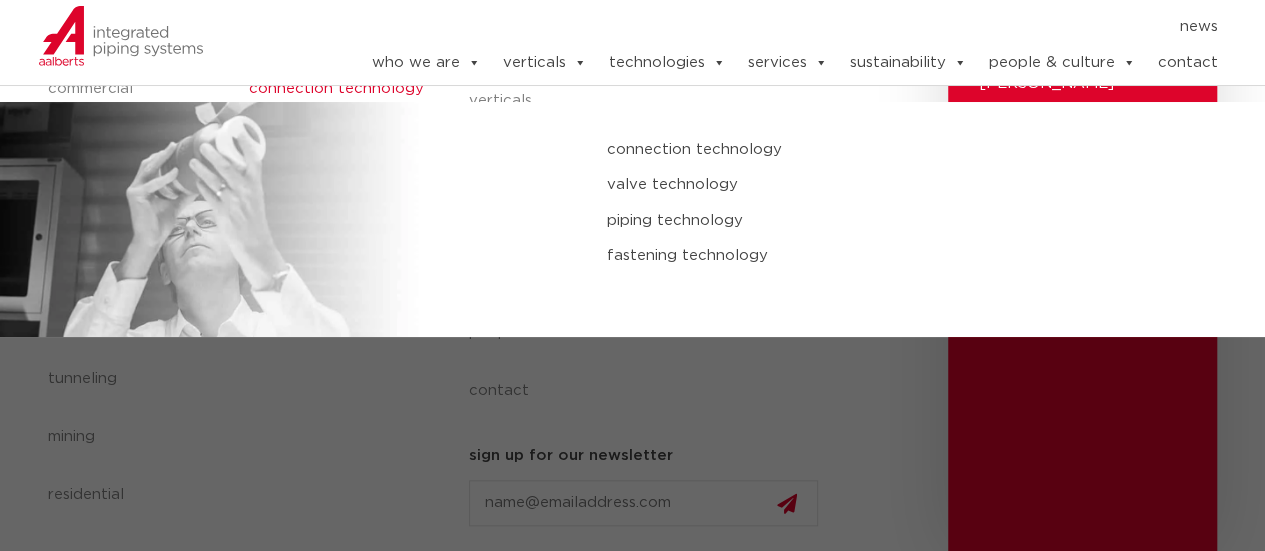 click on "valve technology" at bounding box center [844, 185] 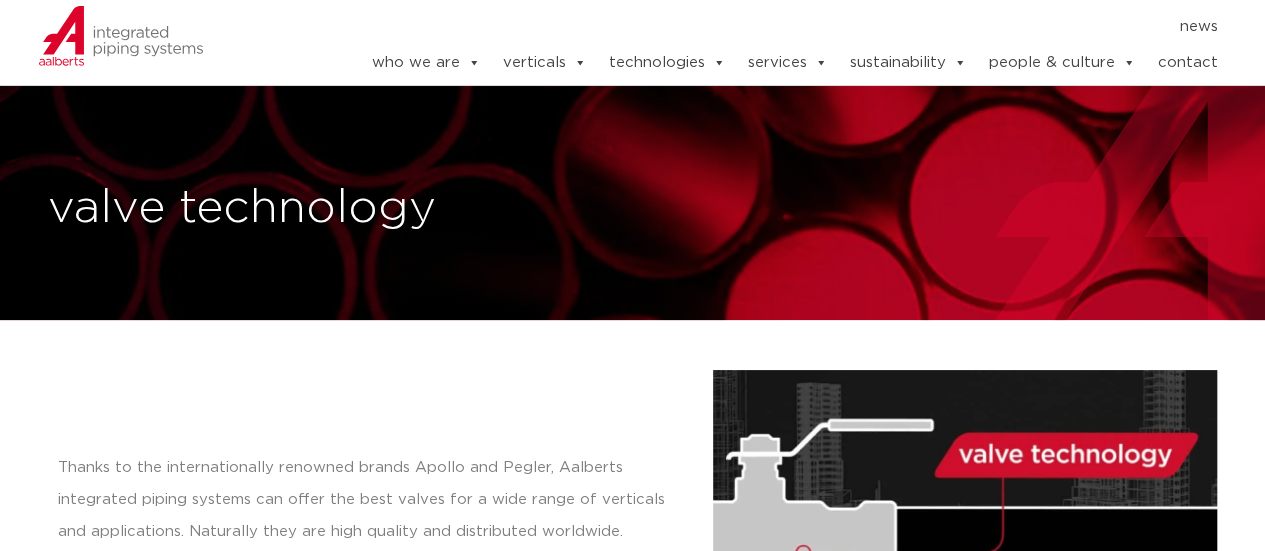 scroll, scrollTop: 0, scrollLeft: 0, axis: both 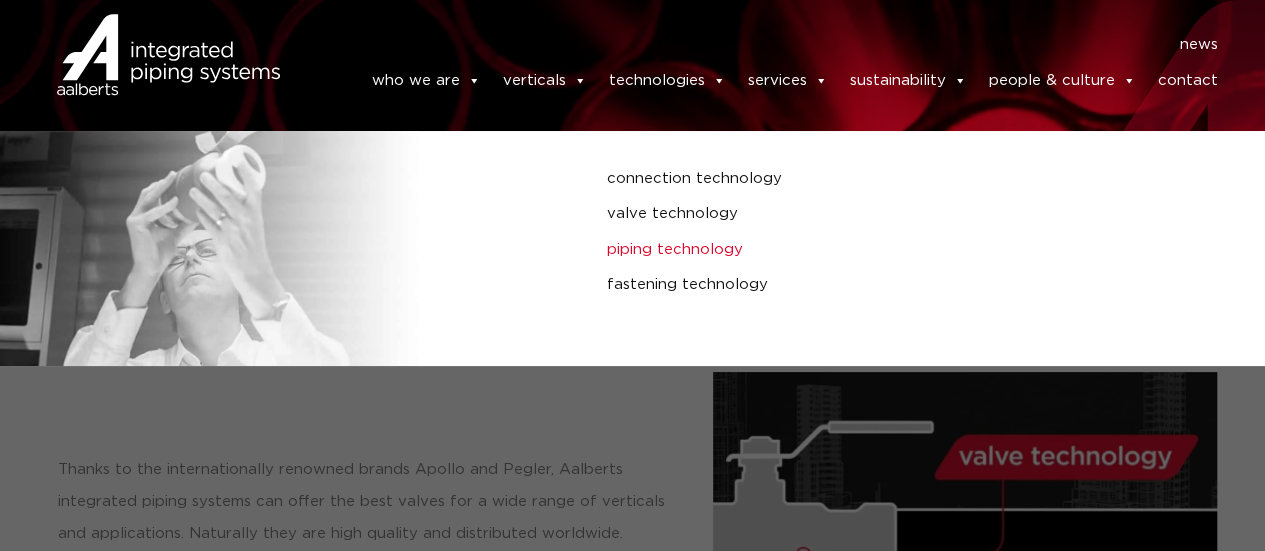 click on "piping technology" at bounding box center (844, 250) 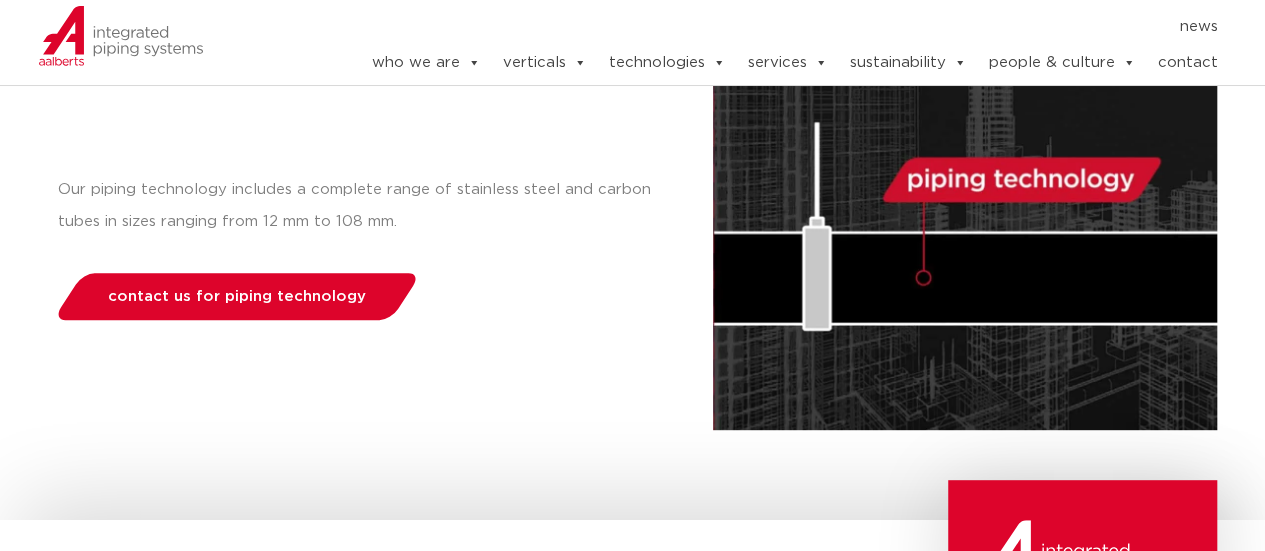 scroll, scrollTop: 0, scrollLeft: 0, axis: both 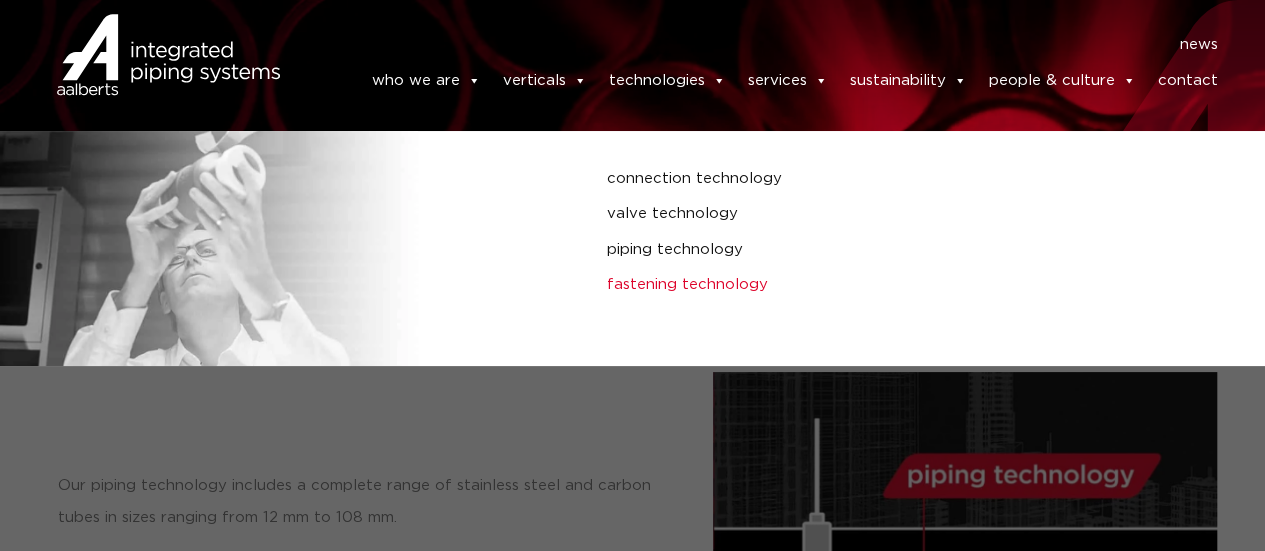click on "fastening technology" at bounding box center [844, 285] 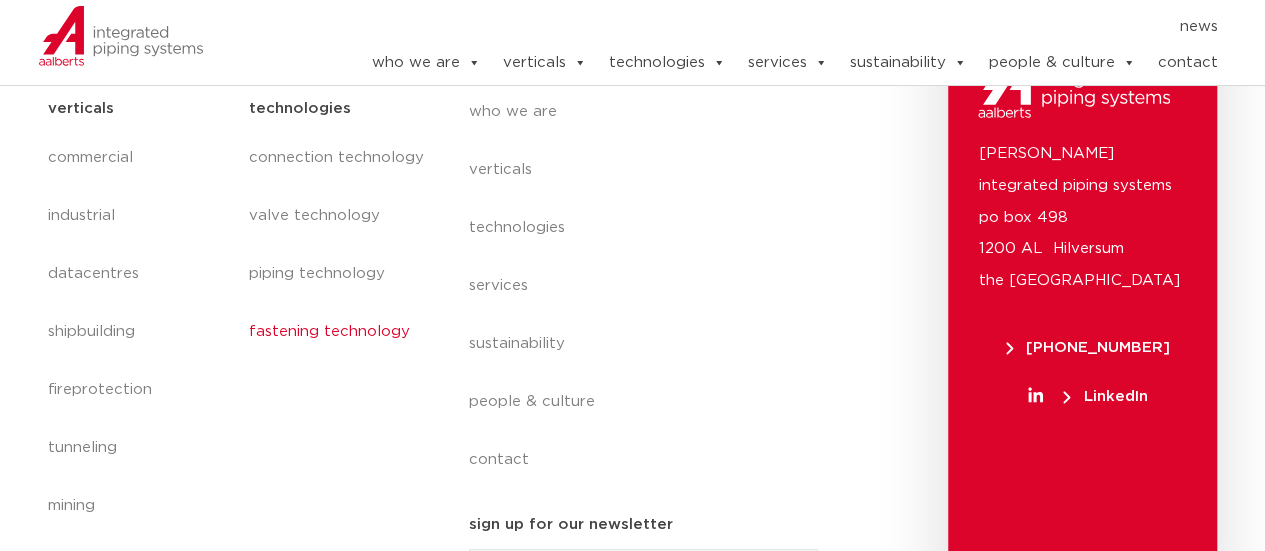scroll, scrollTop: 738, scrollLeft: 0, axis: vertical 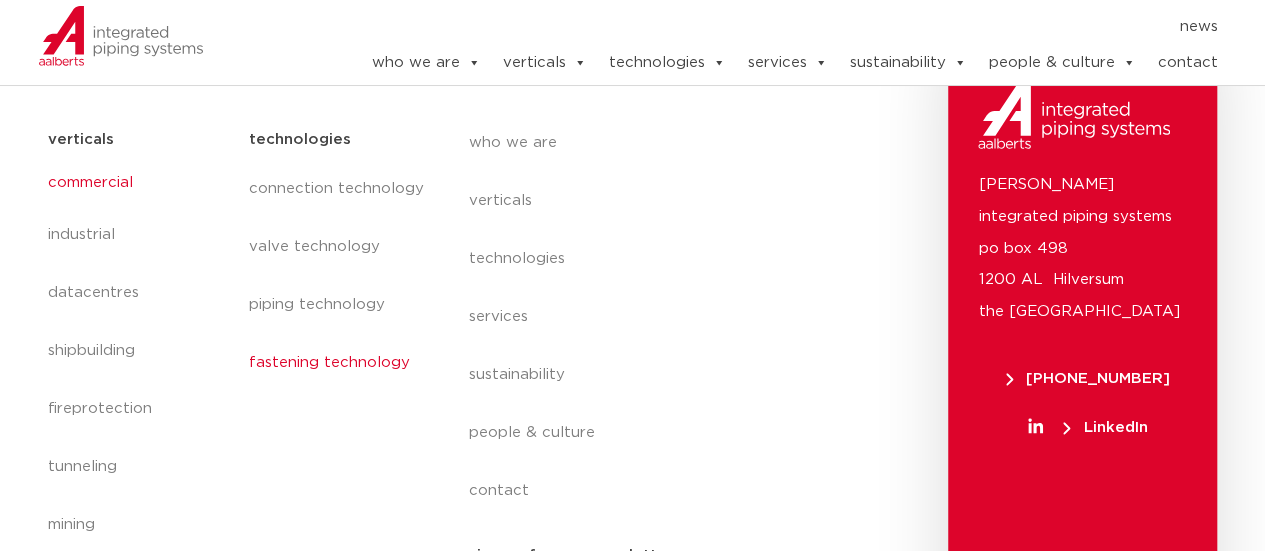 click on "commercial" 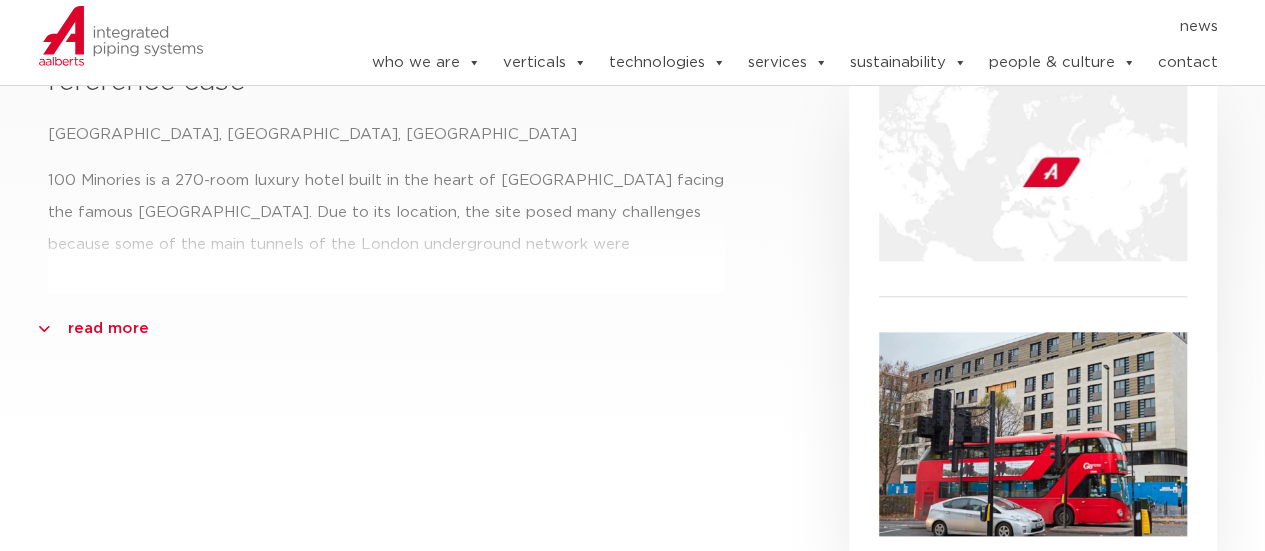 scroll, scrollTop: 800, scrollLeft: 0, axis: vertical 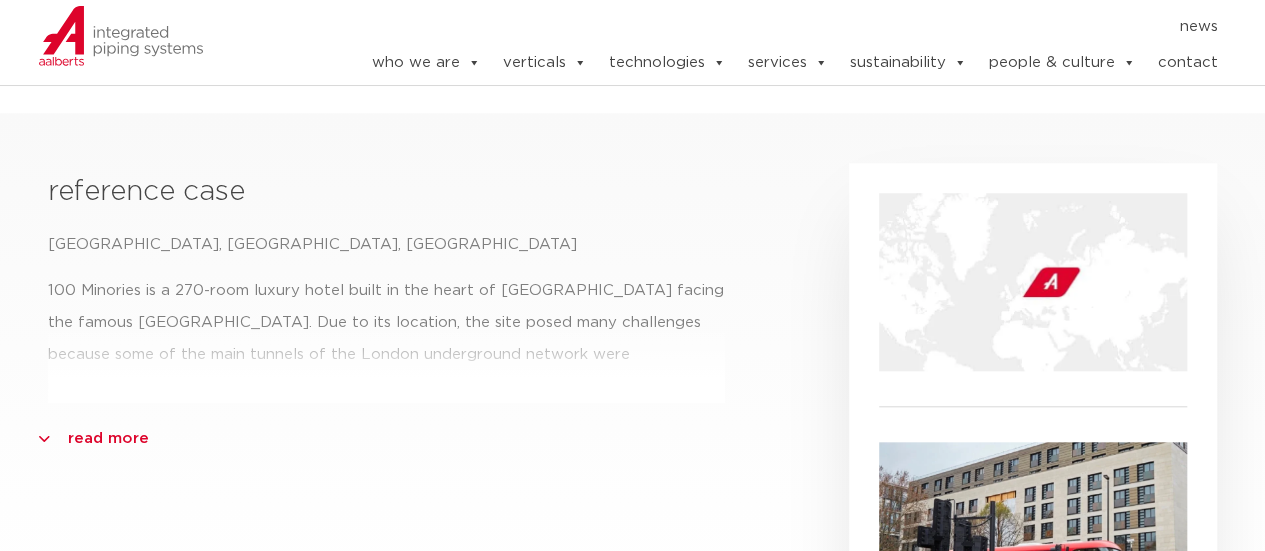 click on "read more" at bounding box center (108, 439) 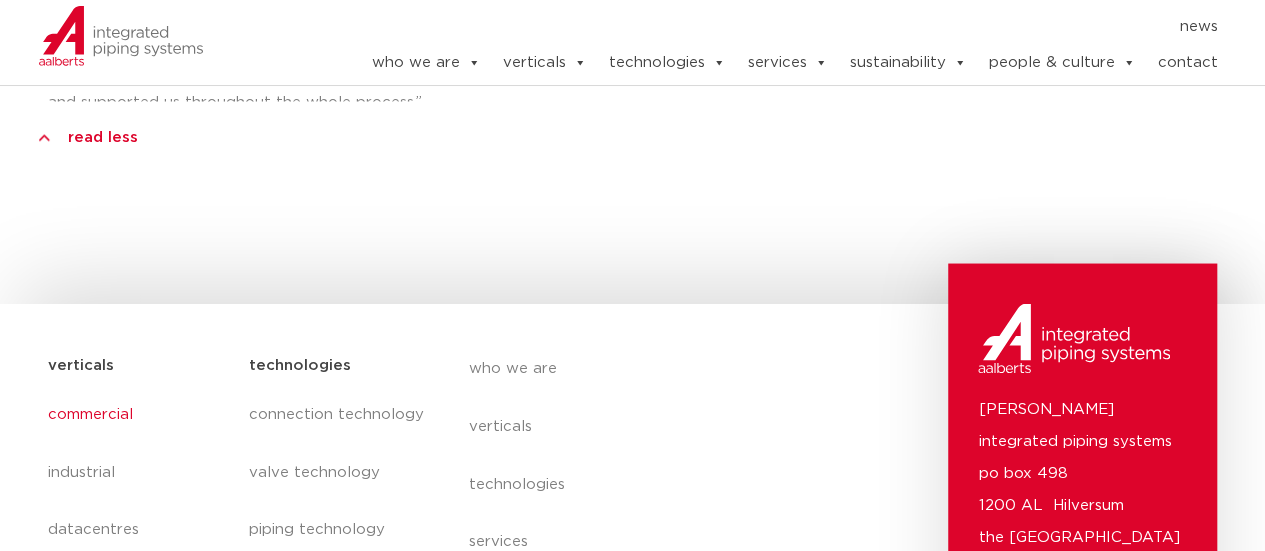 scroll, scrollTop: 1900, scrollLeft: 0, axis: vertical 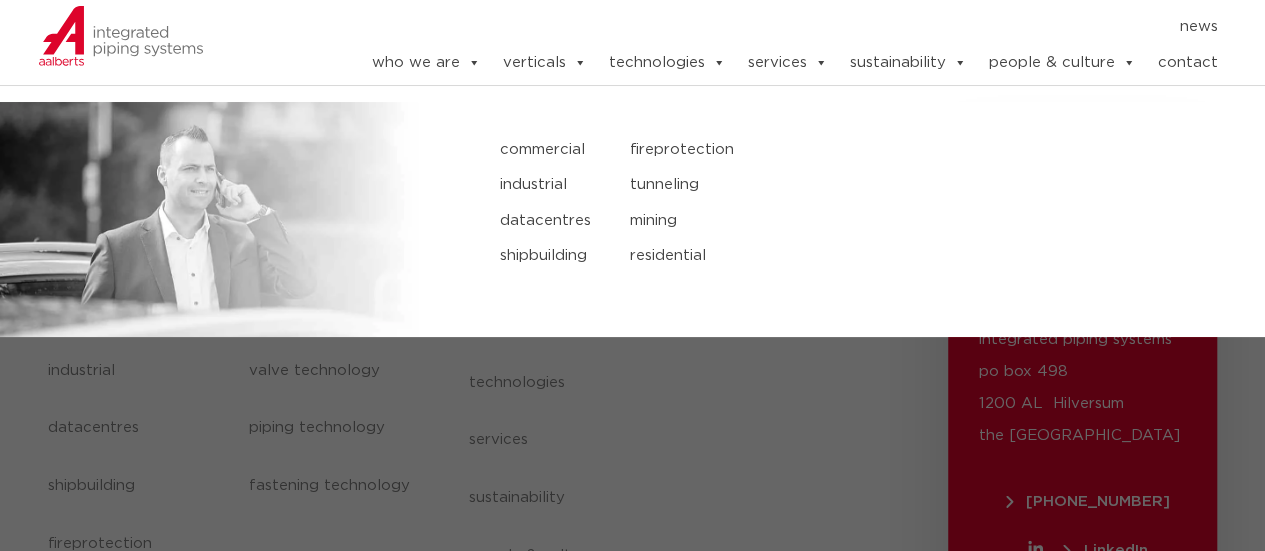 click on "industrial" at bounding box center (550, 185) 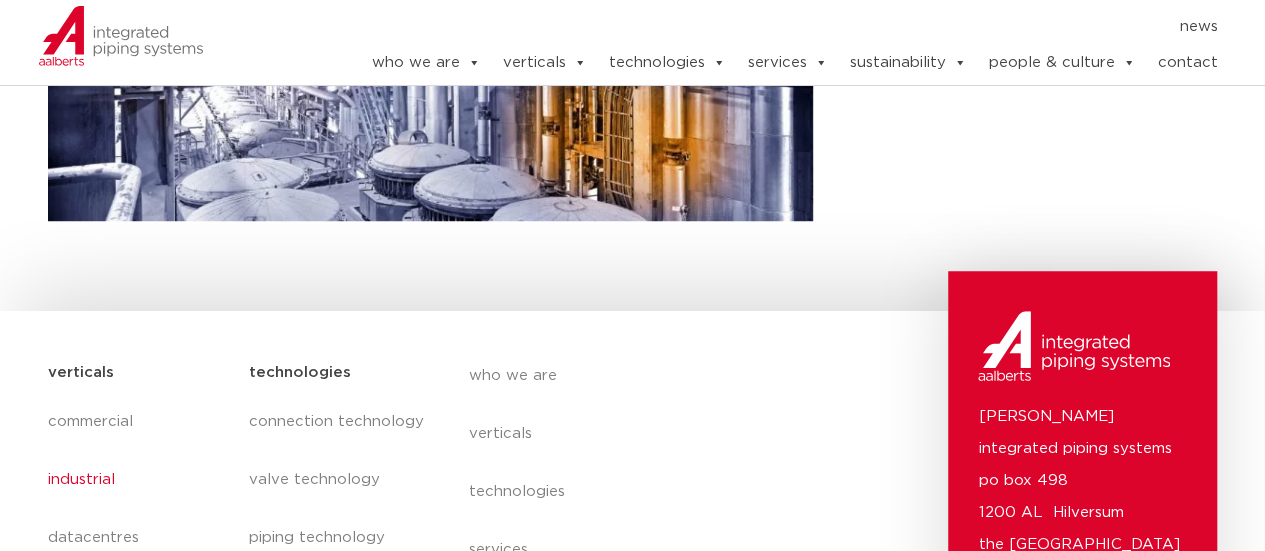 scroll, scrollTop: 1000, scrollLeft: 0, axis: vertical 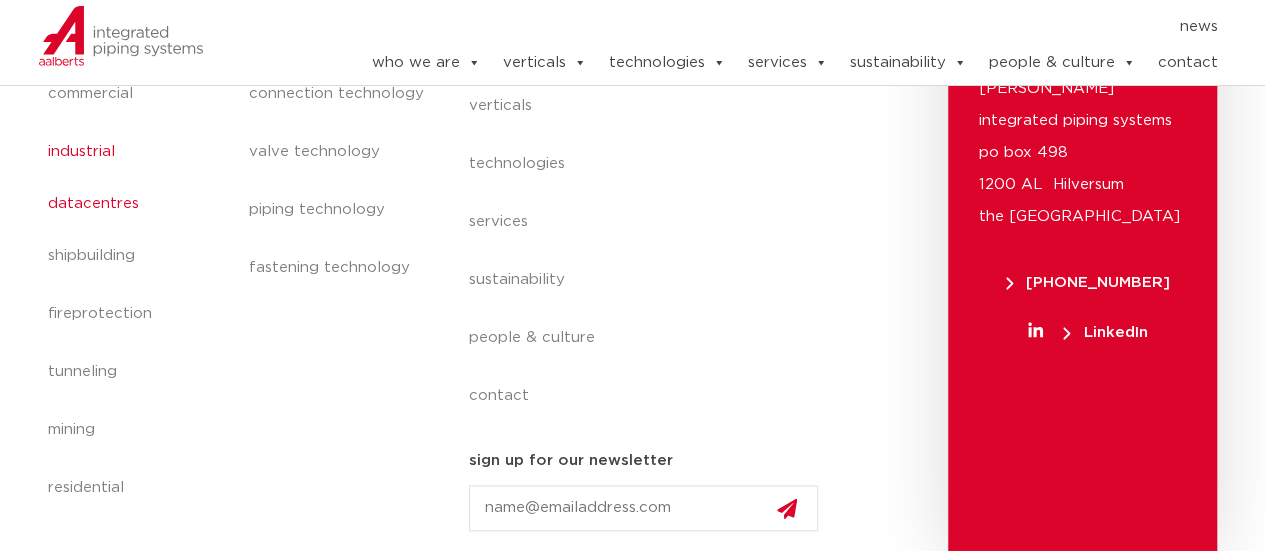 click on "datacentres" 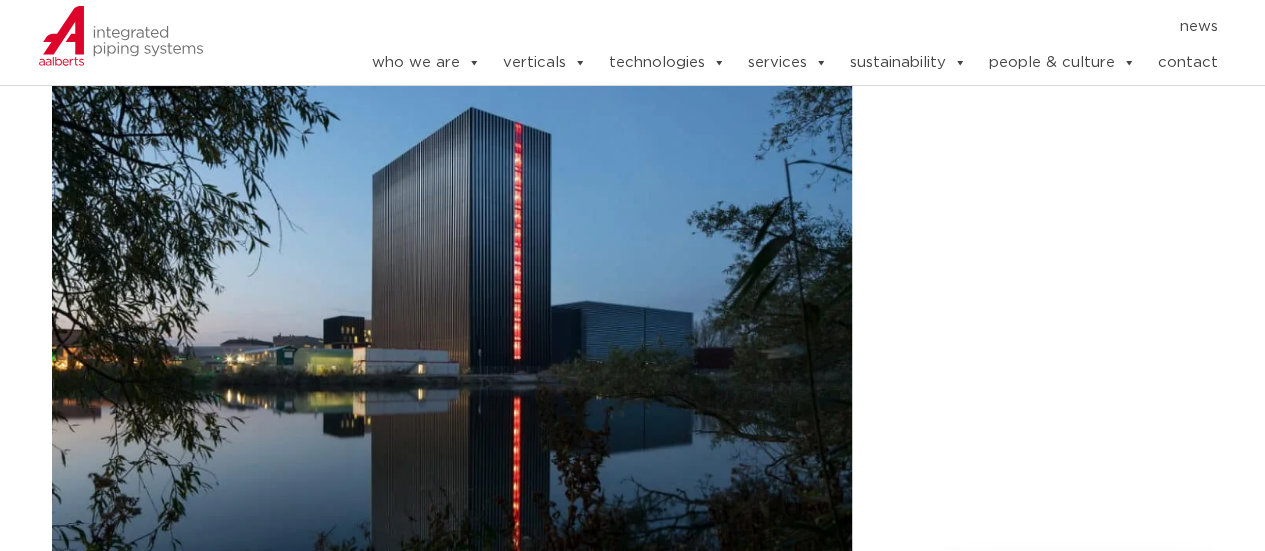 scroll, scrollTop: 400, scrollLeft: 0, axis: vertical 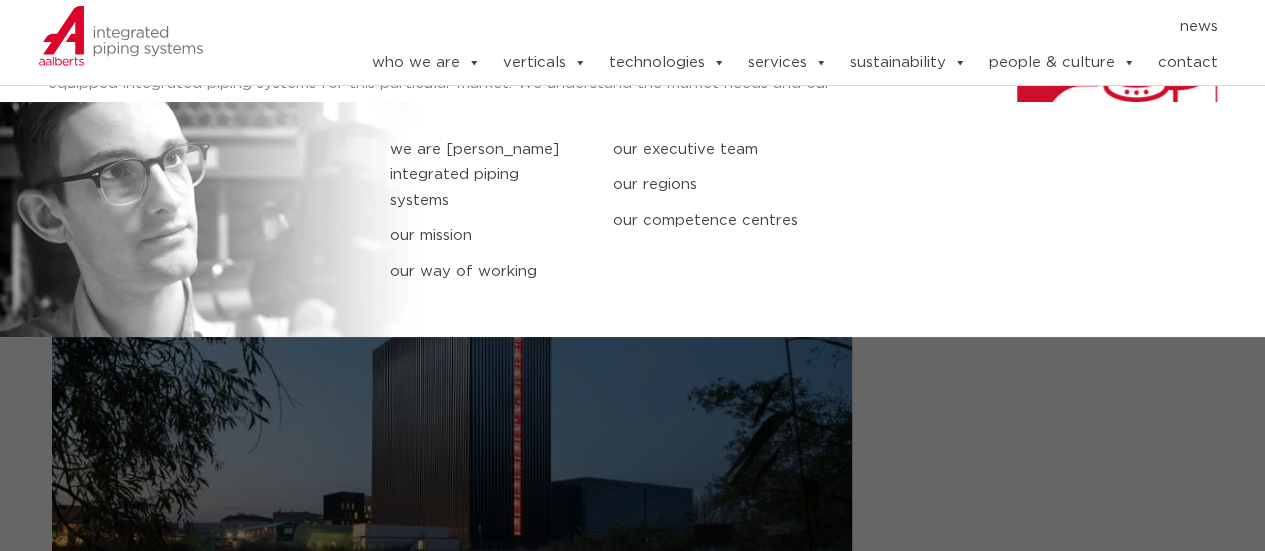 click on "our executive team" at bounding box center (709, 150) 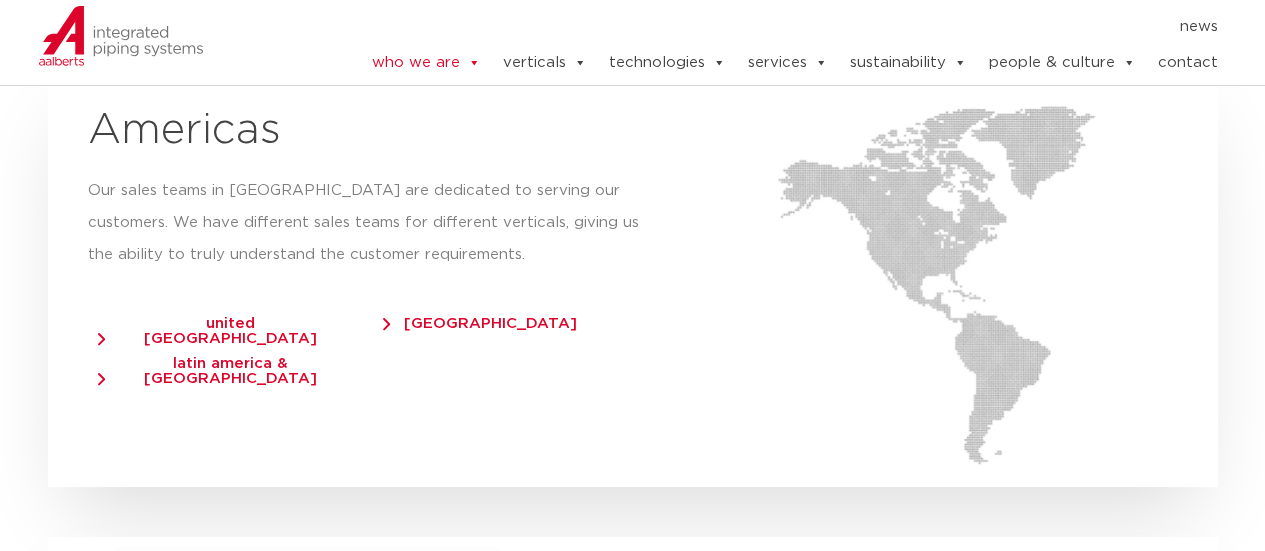 scroll, scrollTop: 3630, scrollLeft: 0, axis: vertical 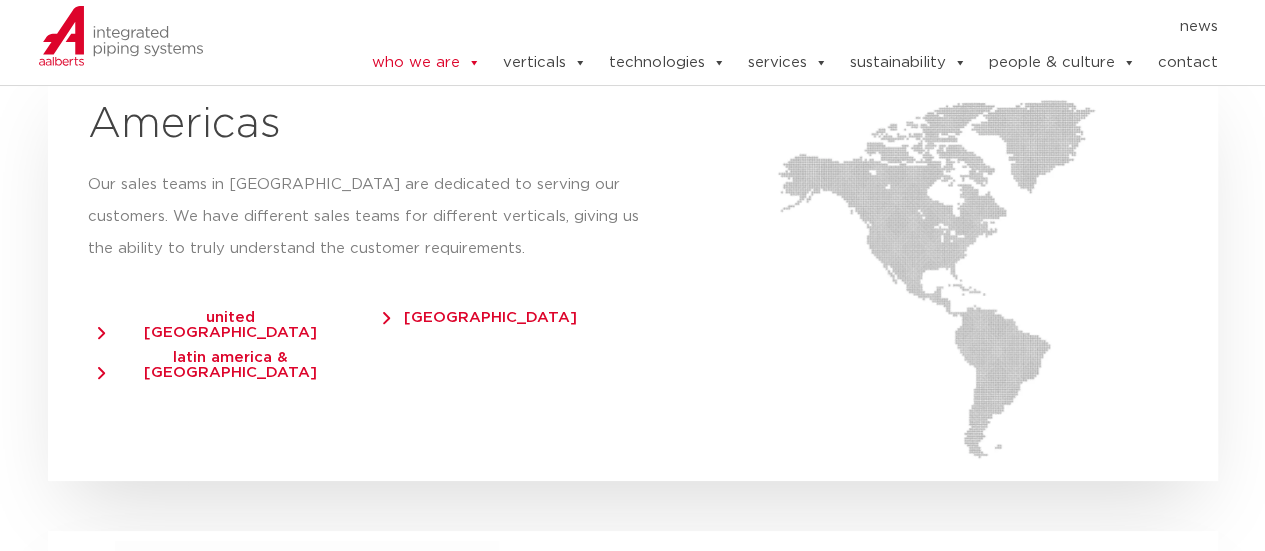 click on "united [GEOGRAPHIC_DATA]" at bounding box center [221, 325] 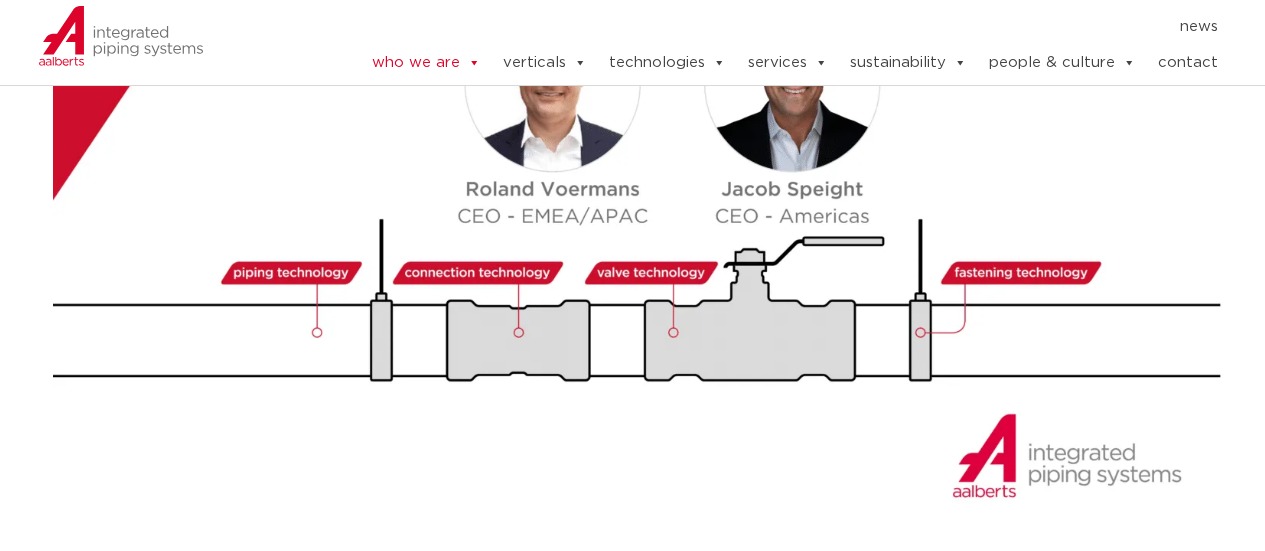 scroll, scrollTop: 2330, scrollLeft: 0, axis: vertical 